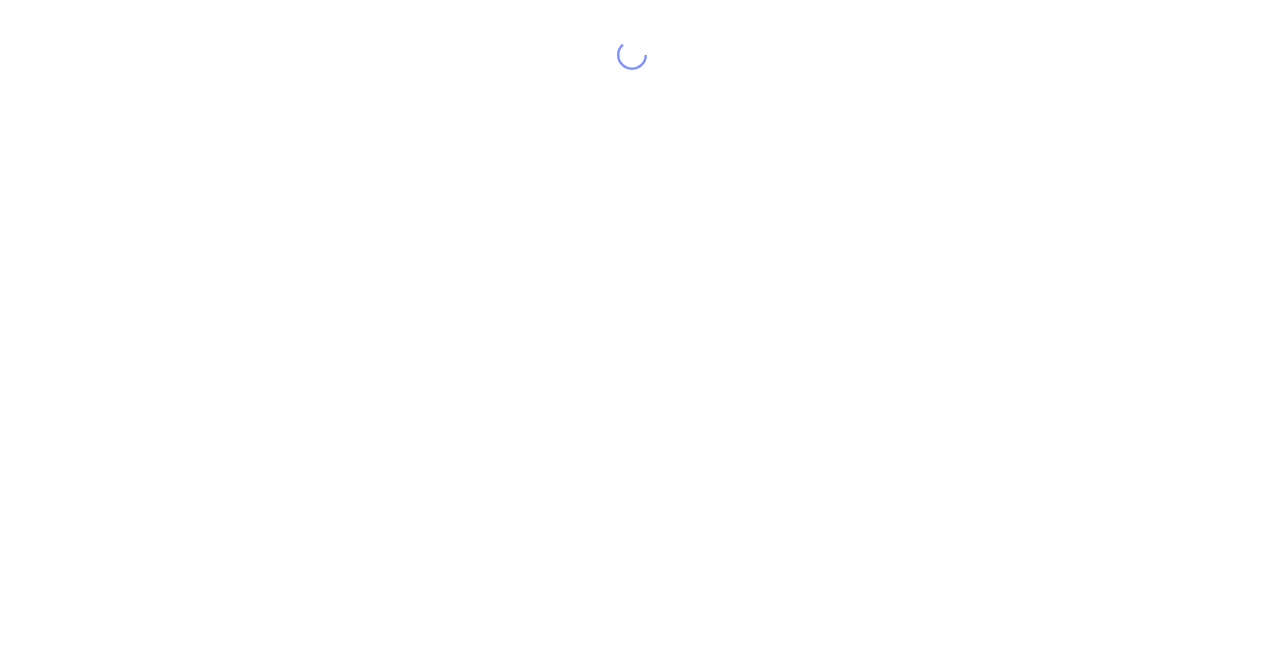 scroll, scrollTop: 0, scrollLeft: 0, axis: both 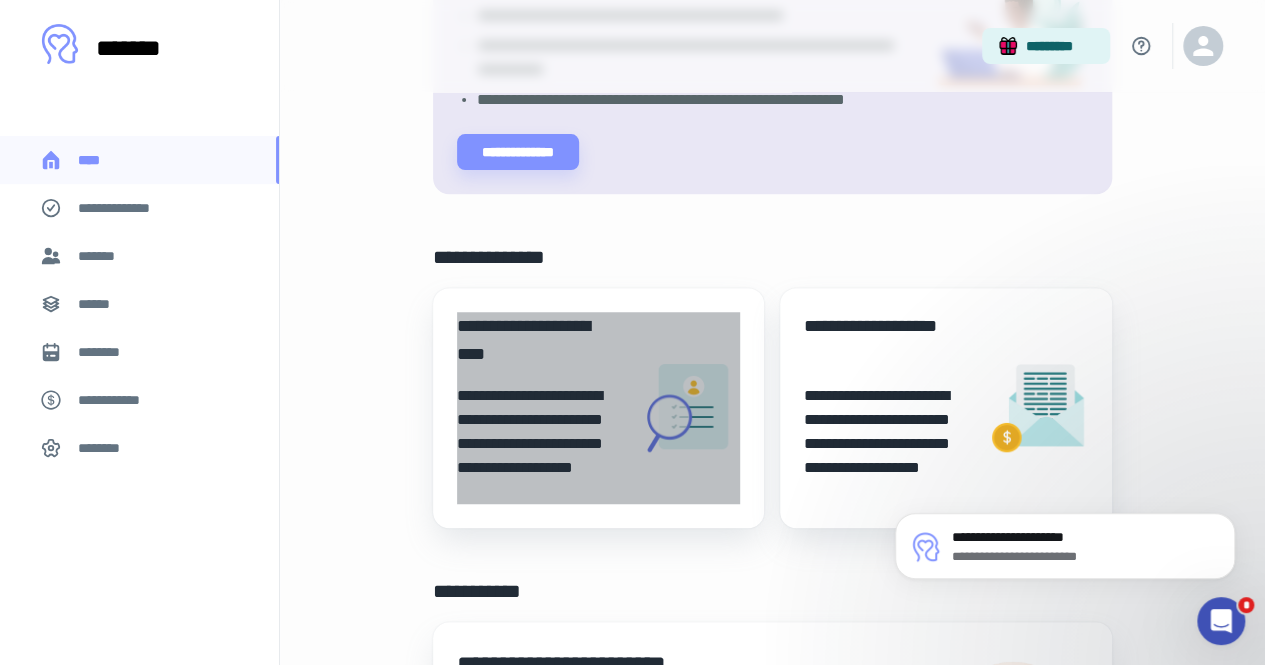 click on "**********" at bounding box center [540, 444] 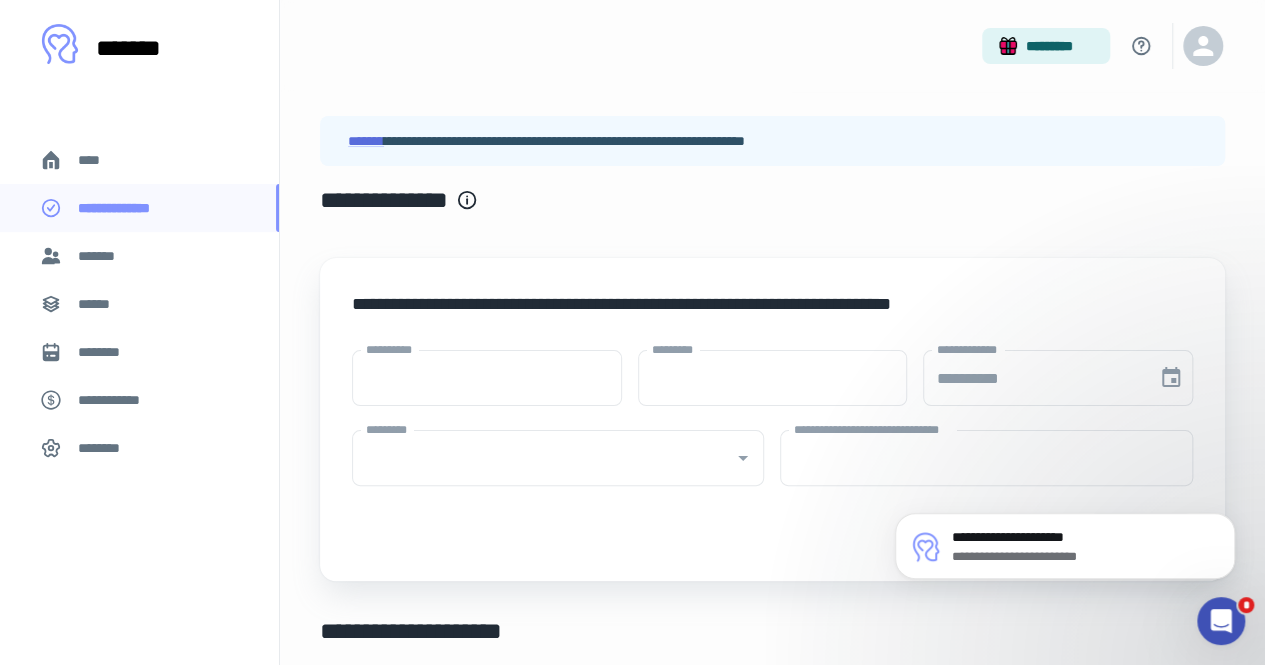 type on "****" 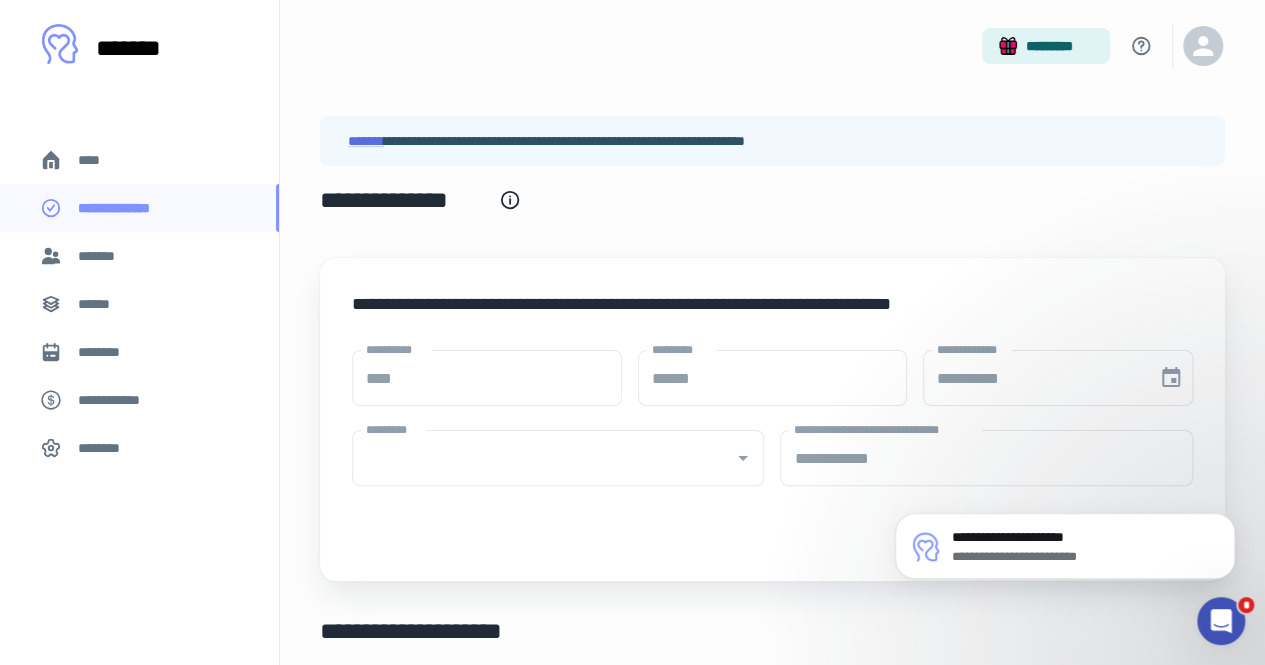 type on "**********" 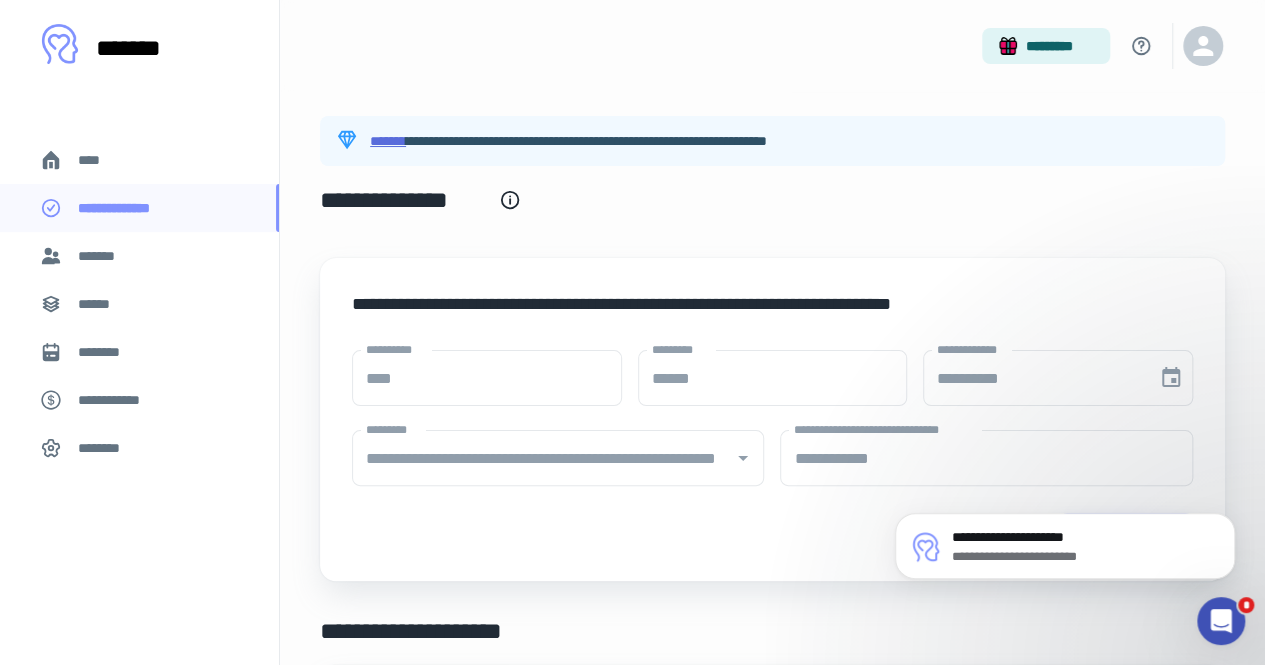 click on "*******" at bounding box center [388, 141] 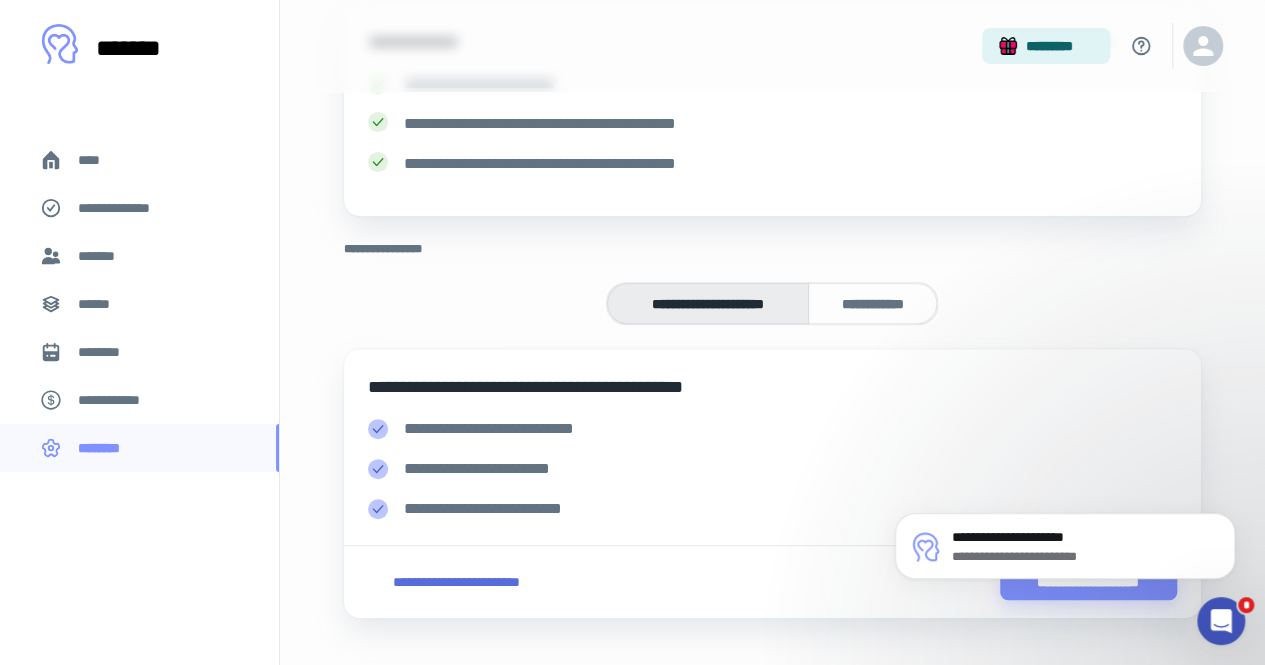 scroll, scrollTop: 328, scrollLeft: 0, axis: vertical 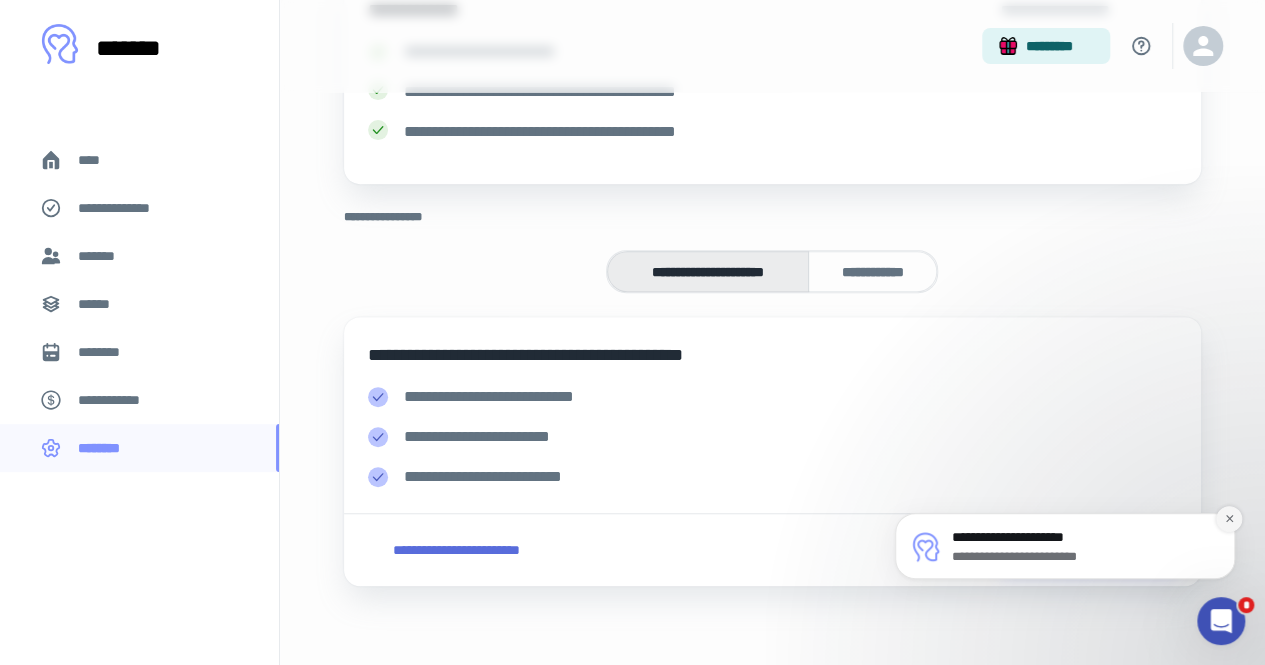 click 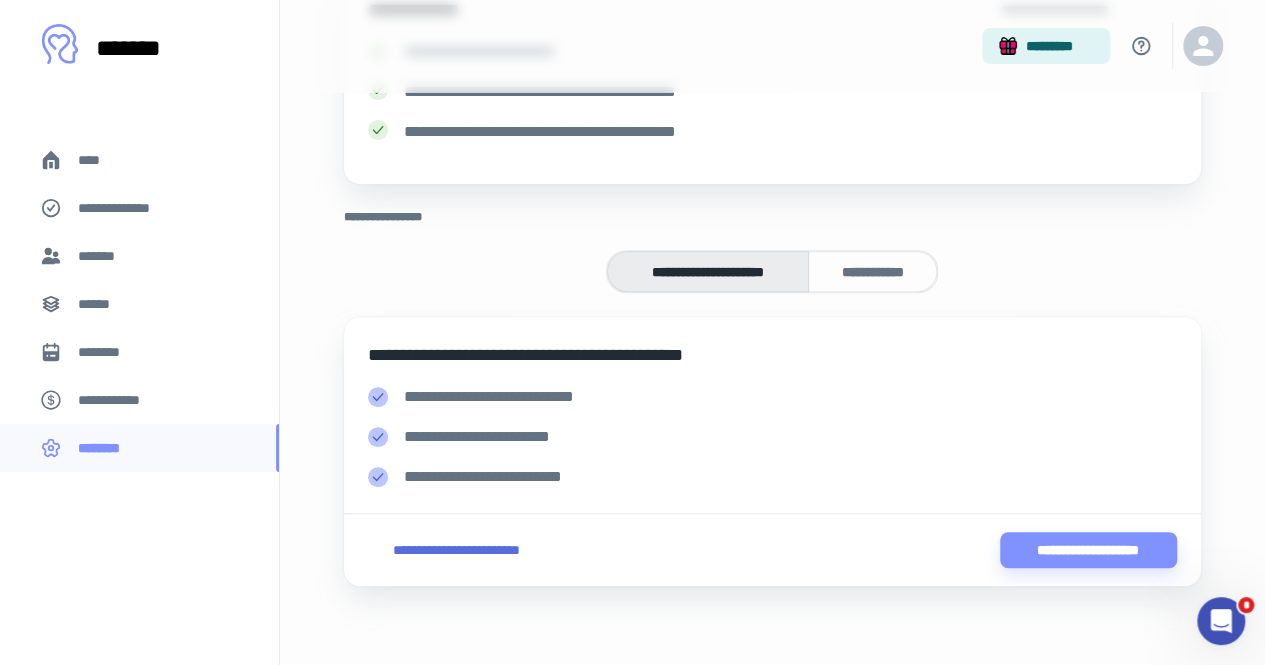 click on "**********" at bounding box center (127, 208) 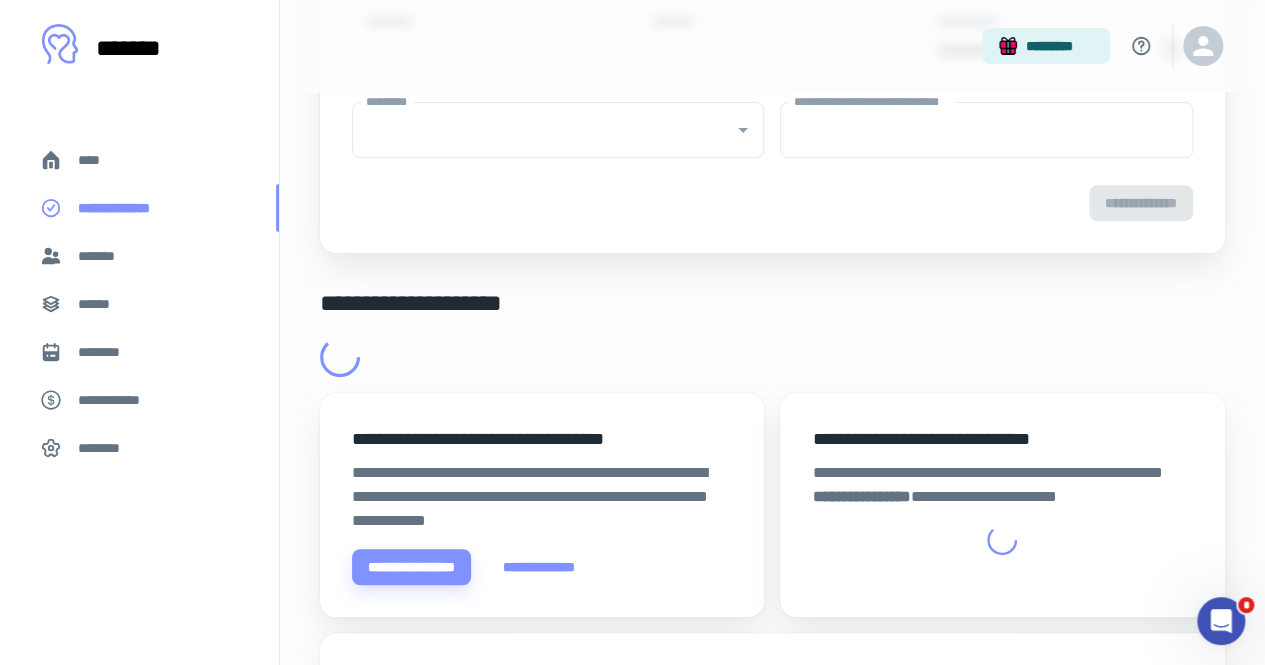 scroll, scrollTop: 0, scrollLeft: 0, axis: both 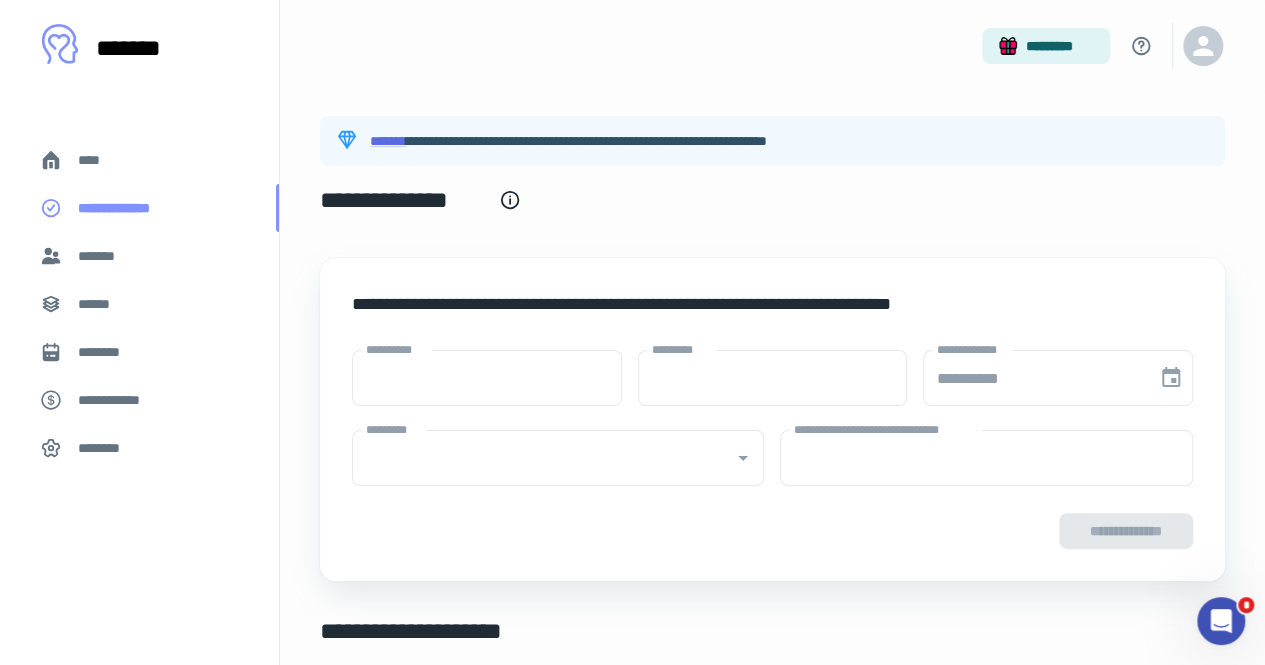 type on "****" 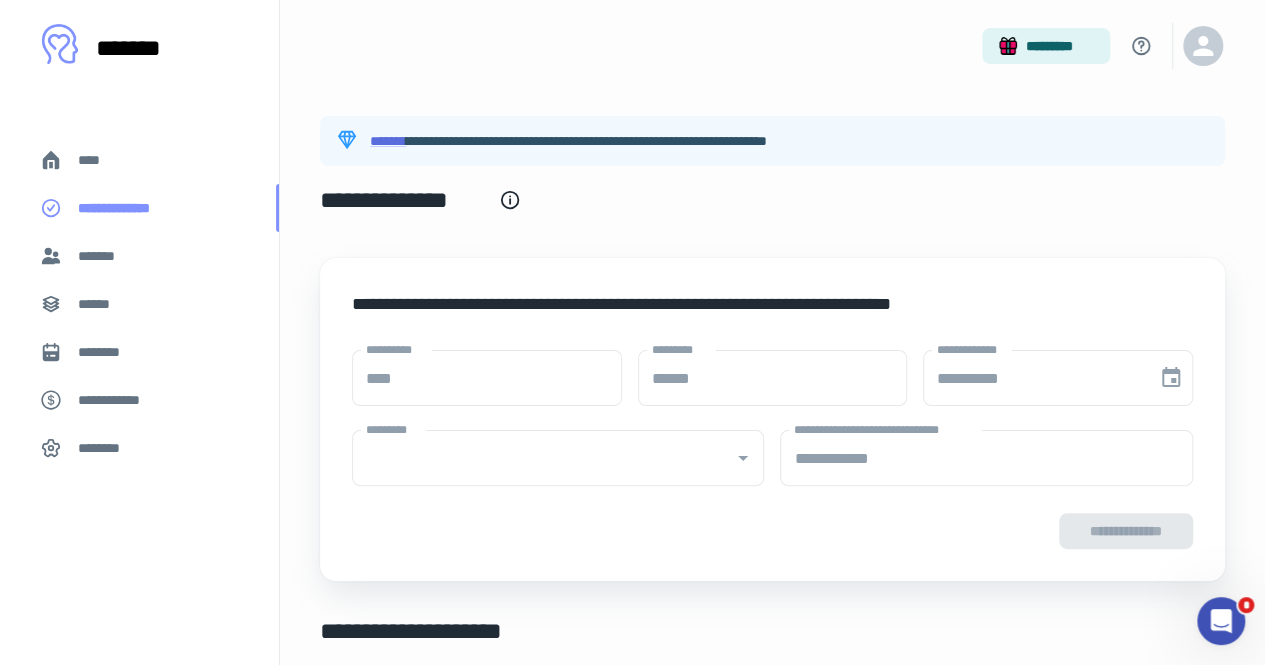 type on "**********" 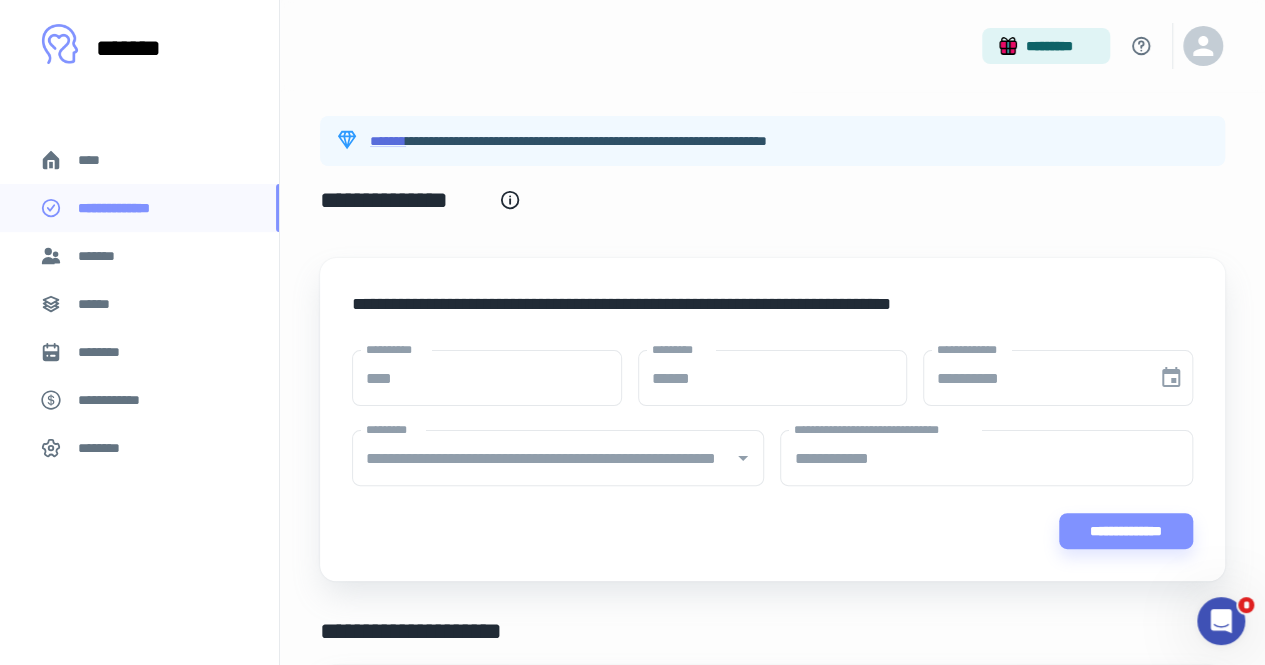 click on "****" at bounding box center (139, 160) 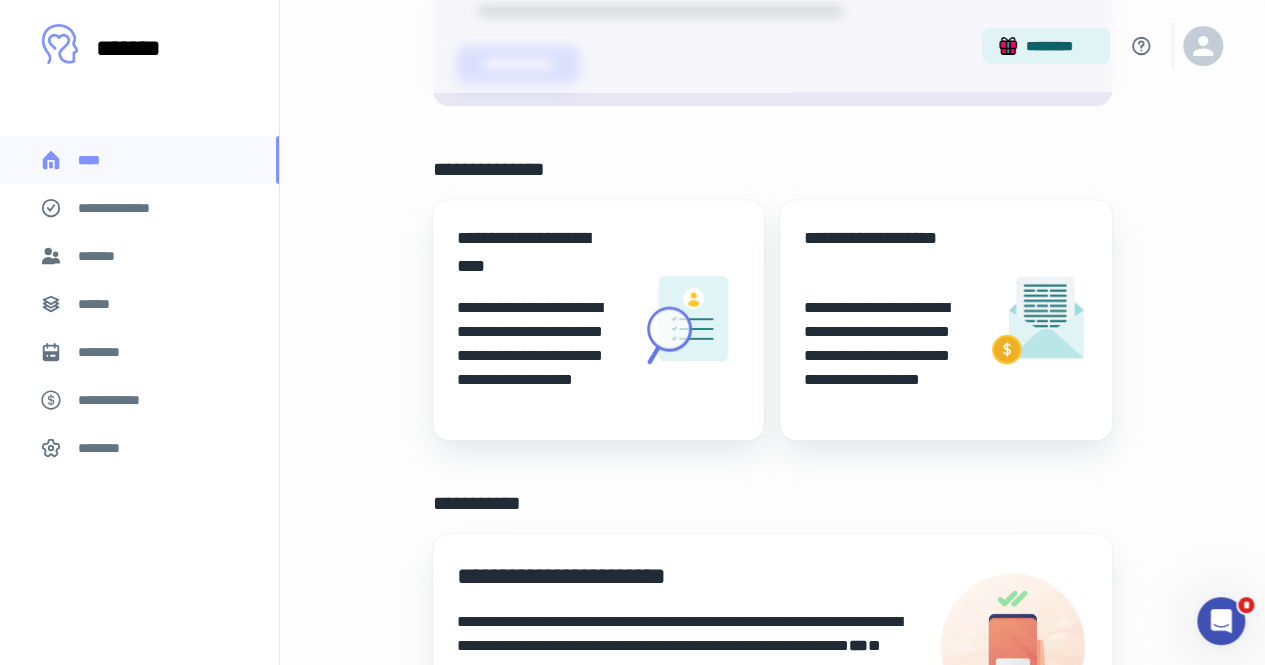 scroll, scrollTop: 400, scrollLeft: 0, axis: vertical 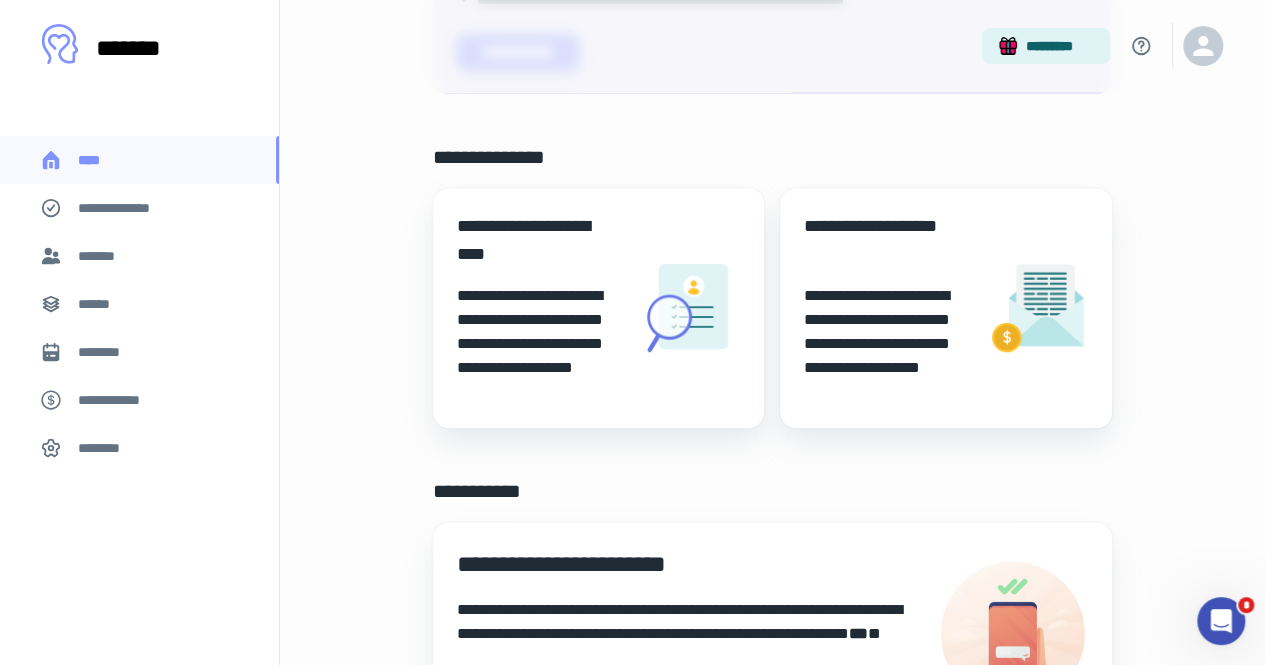 click on "**********" at bounding box center (540, 344) 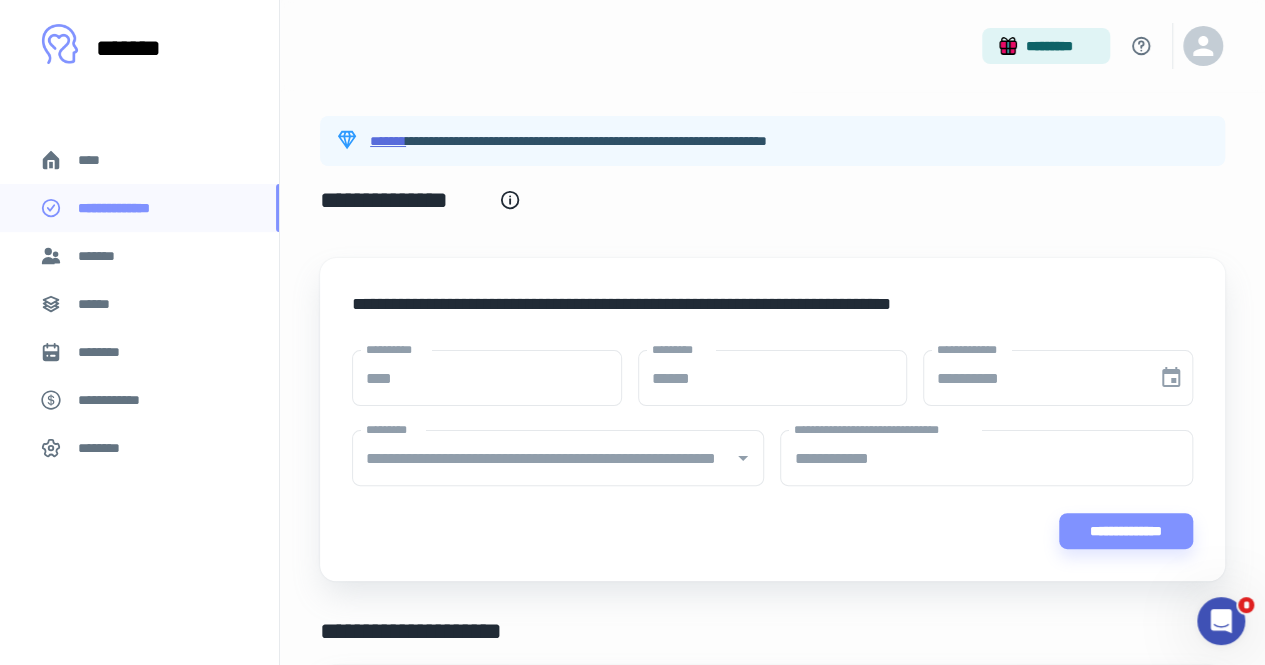 click on "*******" at bounding box center [388, 141] 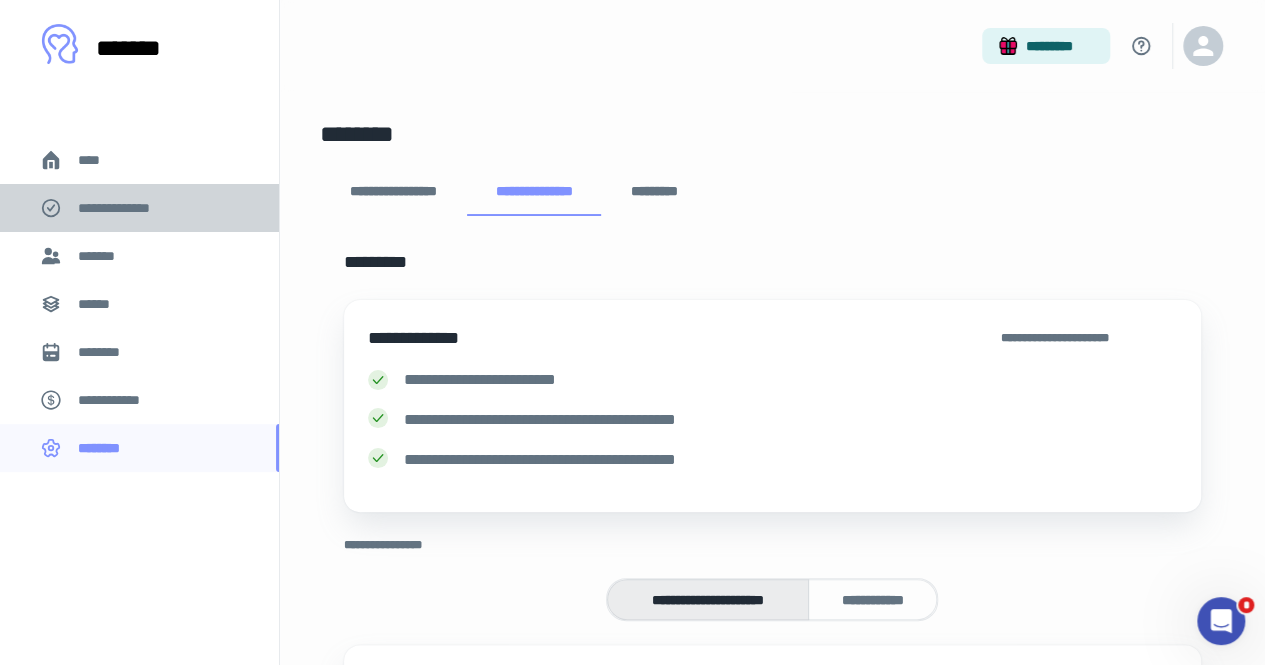 click on "**********" at bounding box center (127, 208) 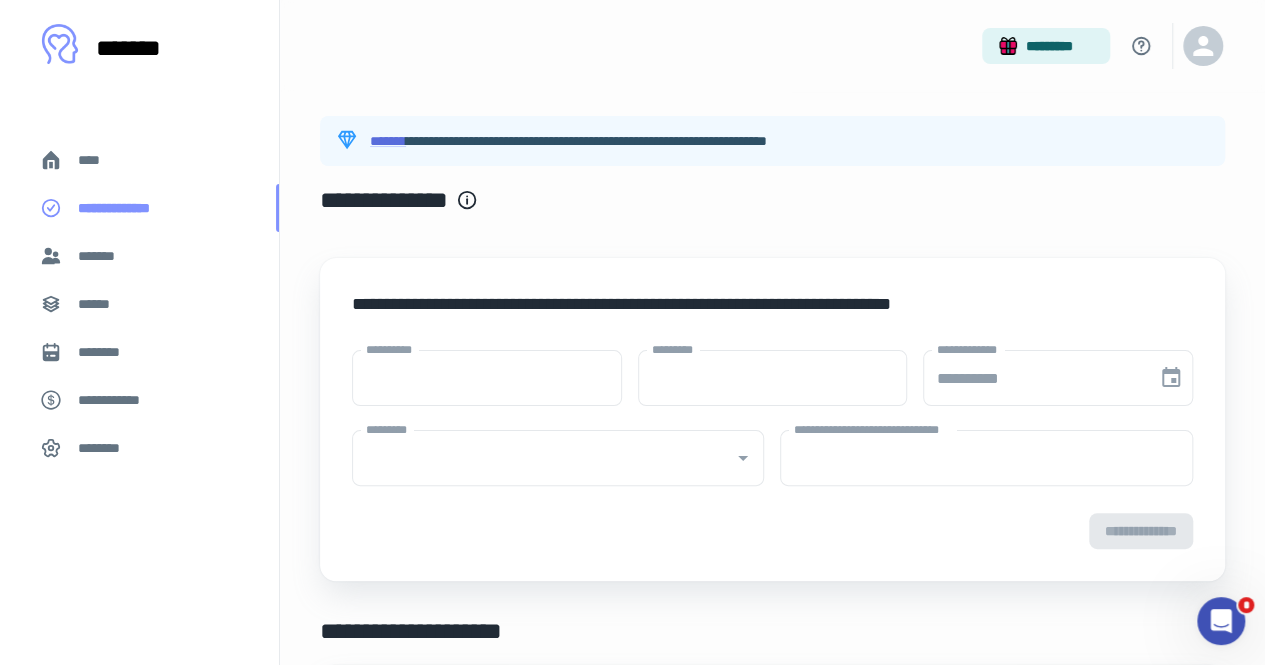 type on "****" 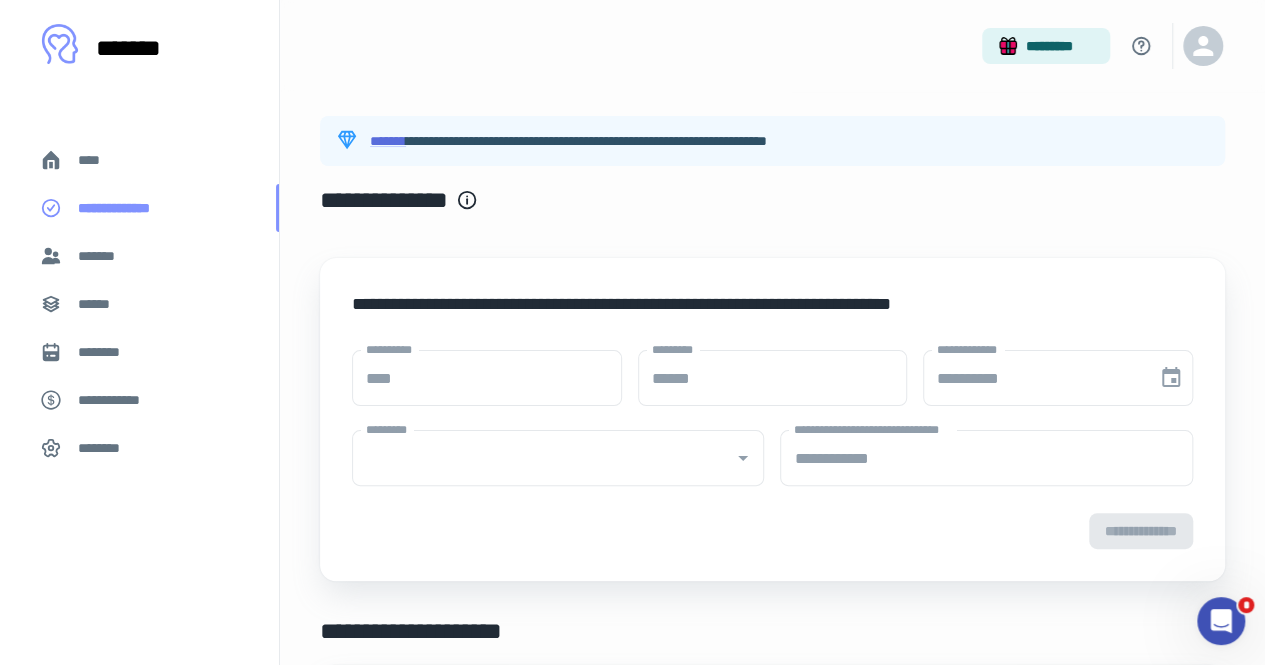 type on "**********" 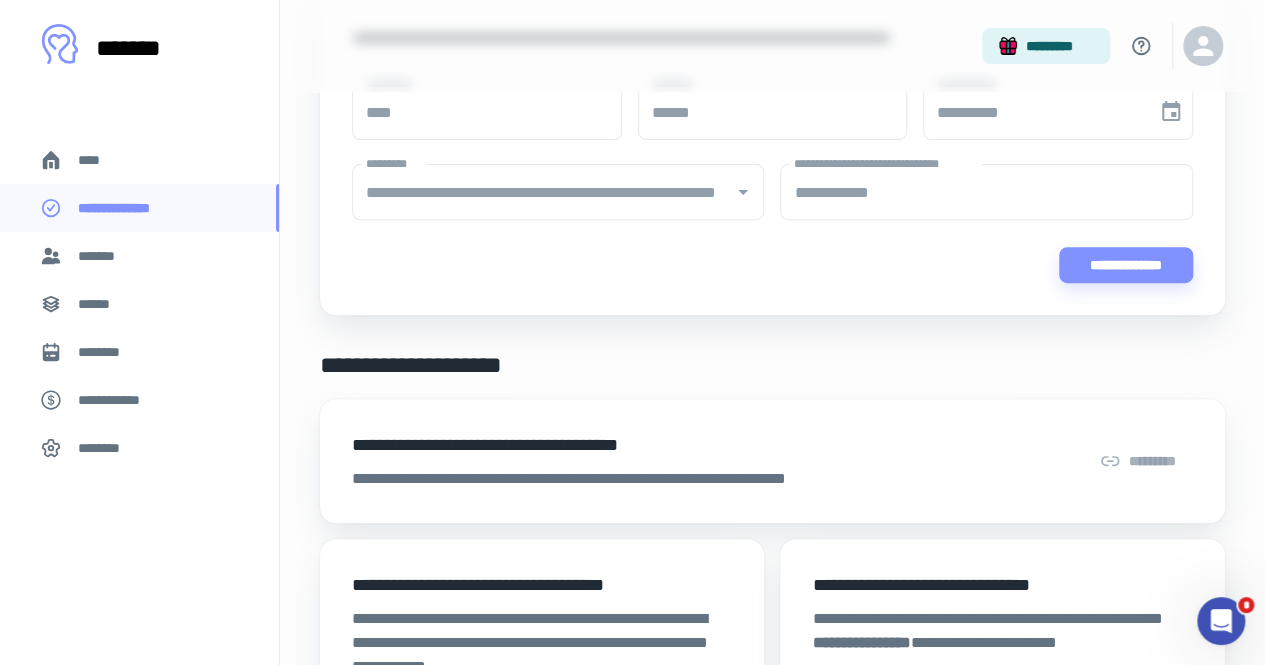 scroll, scrollTop: 300, scrollLeft: 0, axis: vertical 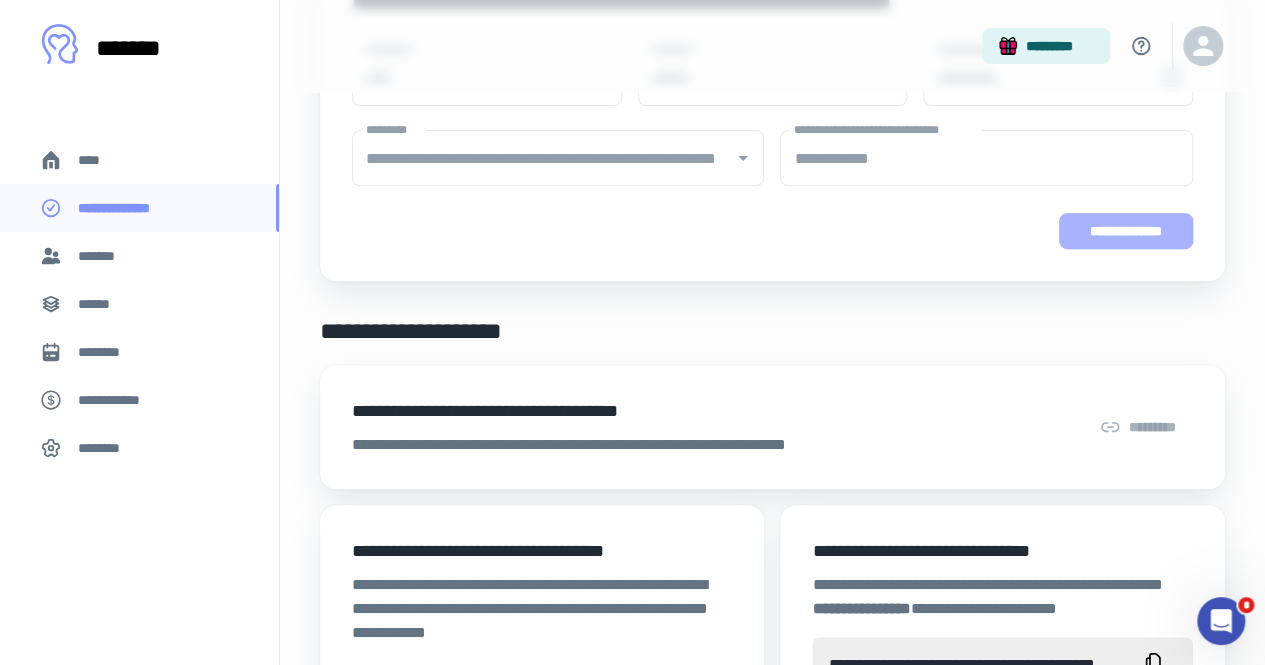 click on "**********" at bounding box center (1126, 231) 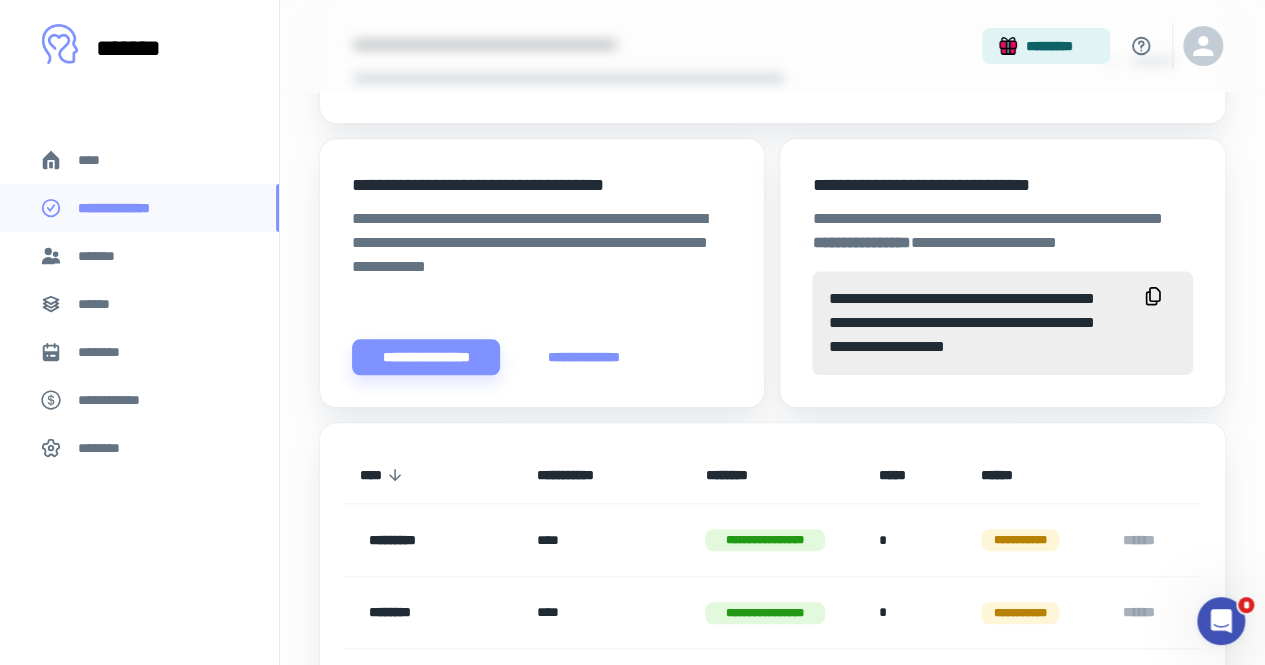 scroll, scrollTop: 800, scrollLeft: 0, axis: vertical 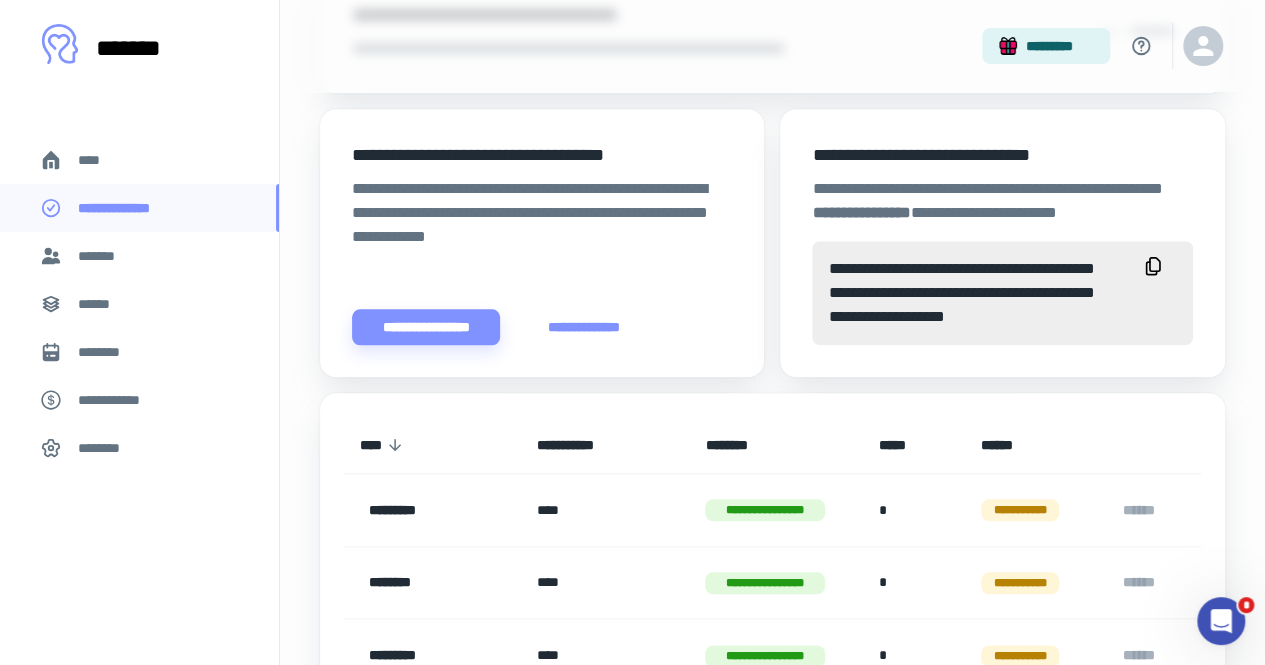 click on "**********" at bounding box center (542, 243) 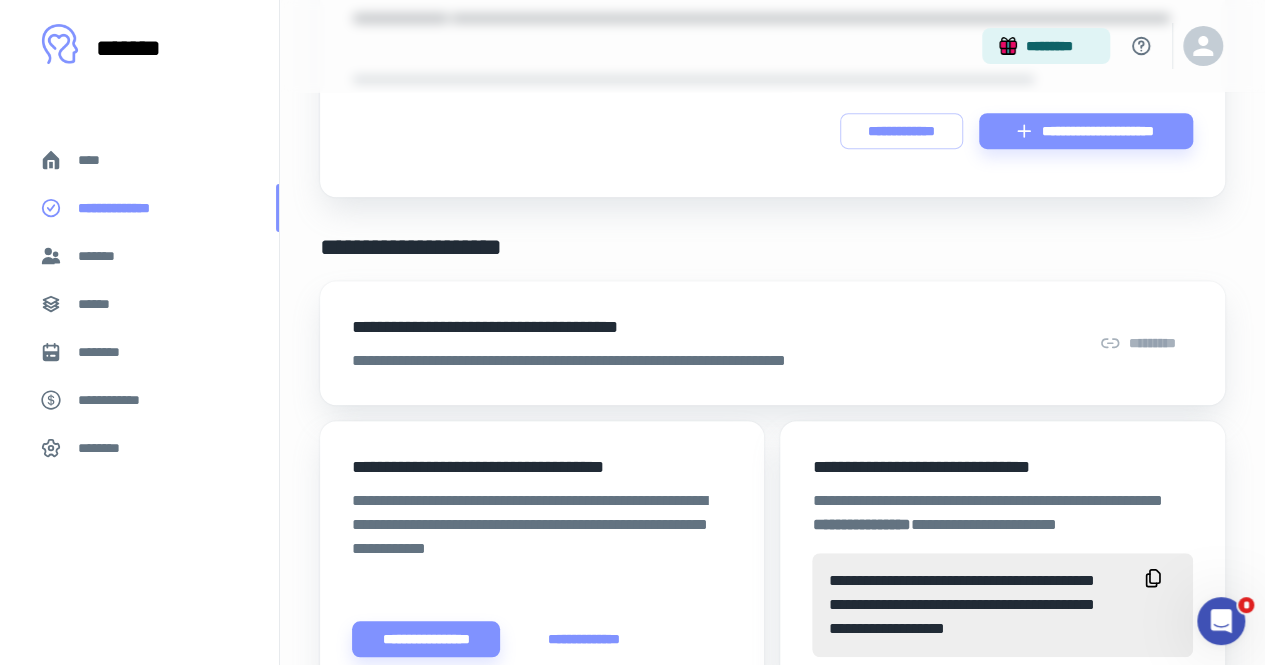 scroll, scrollTop: 481, scrollLeft: 0, axis: vertical 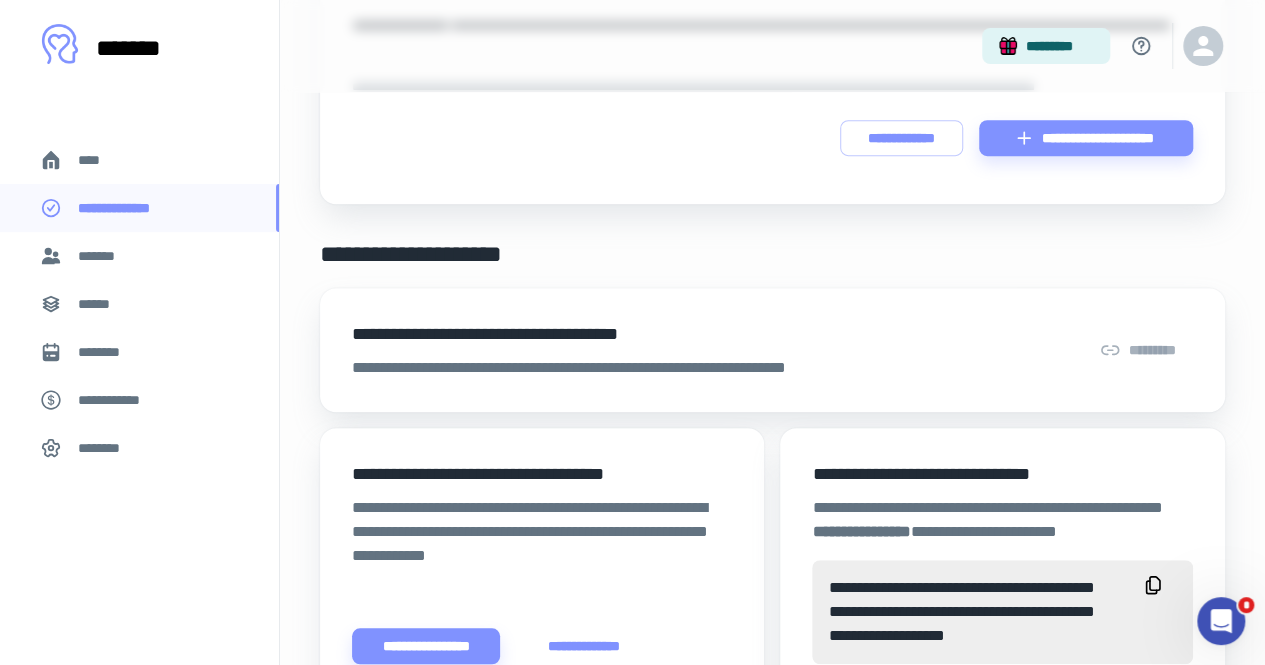 click on "*******" at bounding box center [100, 256] 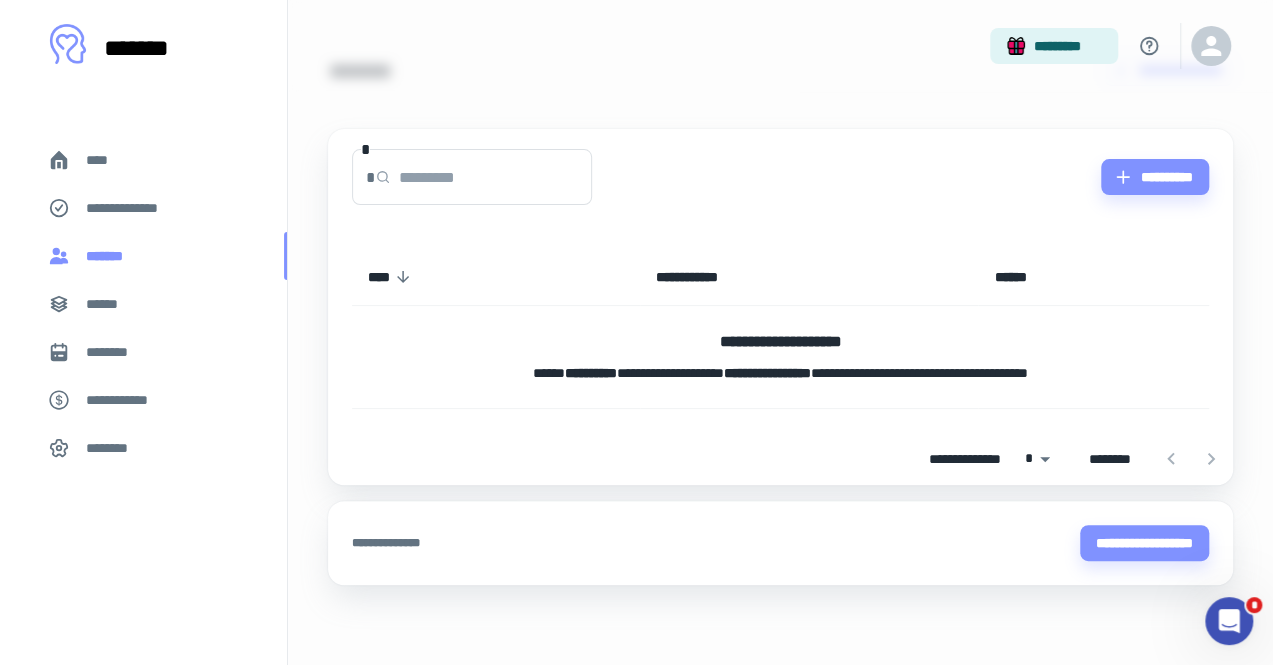 scroll, scrollTop: 0, scrollLeft: 0, axis: both 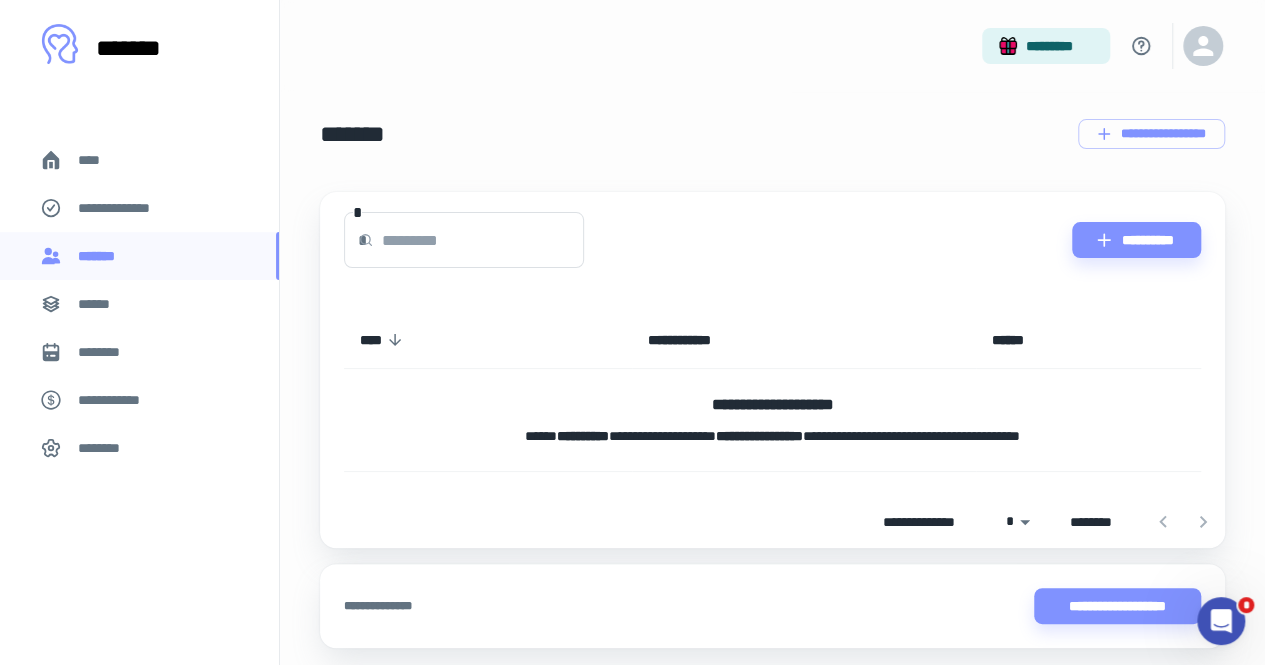 click on "******" at bounding box center (100, 304) 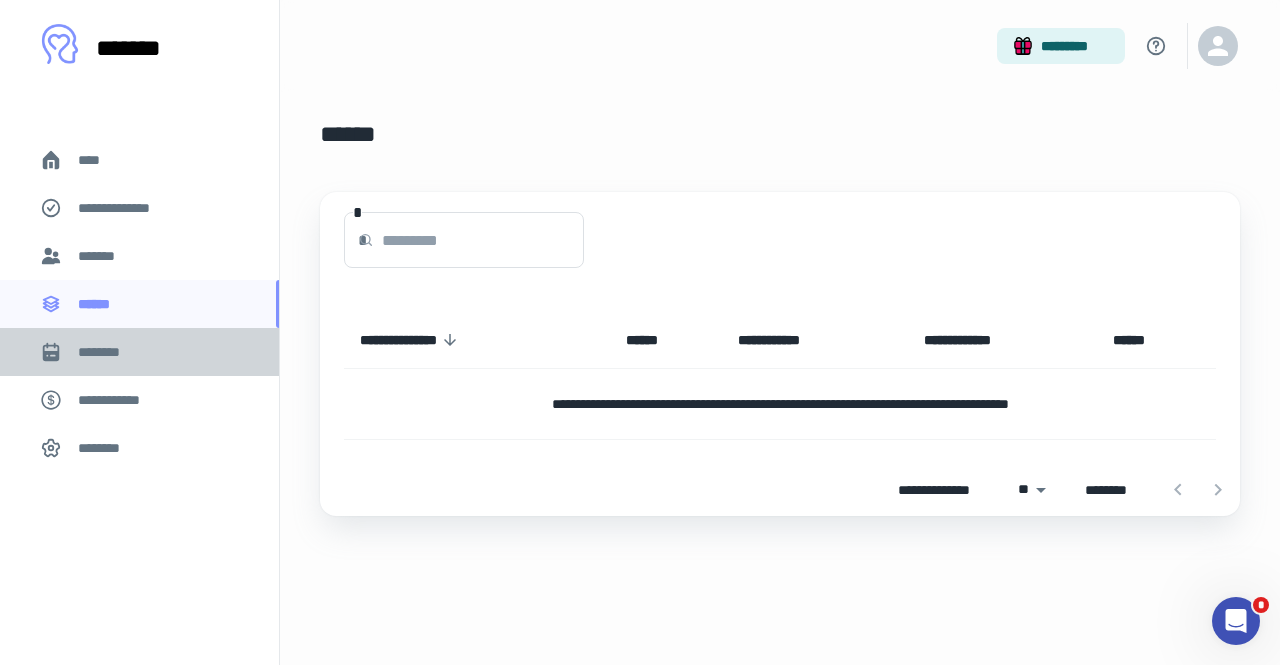 click on "********" at bounding box center [107, 352] 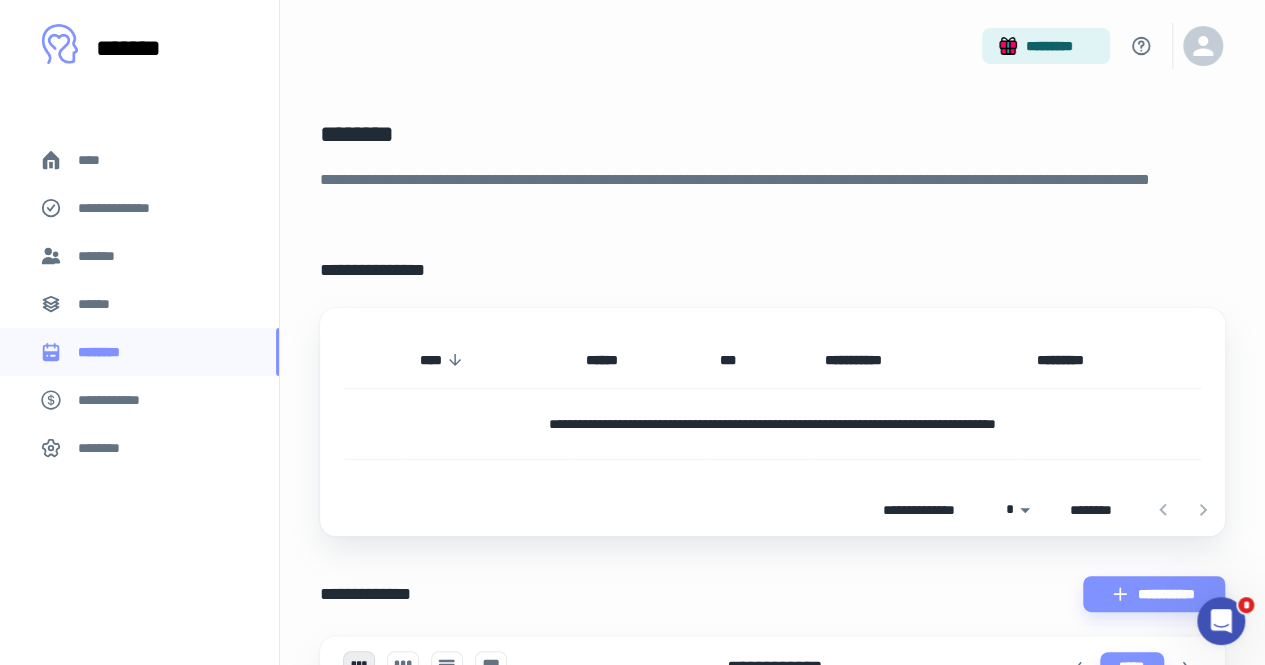 click on "**********" at bounding box center (139, 400) 